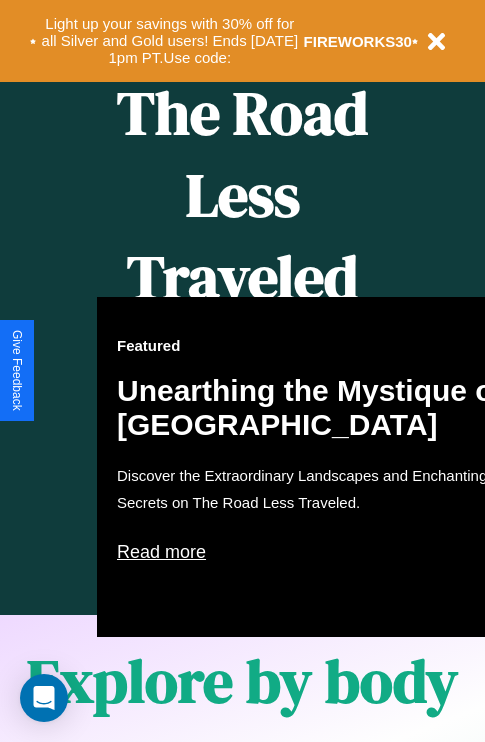 scroll, scrollTop: 817, scrollLeft: 0, axis: vertical 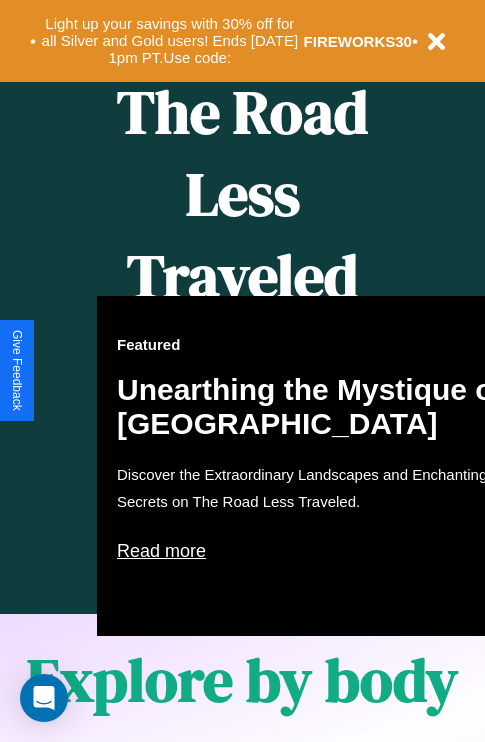 click on "Featured Unearthing the Mystique of [GEOGRAPHIC_DATA] Discover the Extraordinary Landscapes and Enchanting Secrets on The Road Less Traveled. Read more" at bounding box center [317, 466] 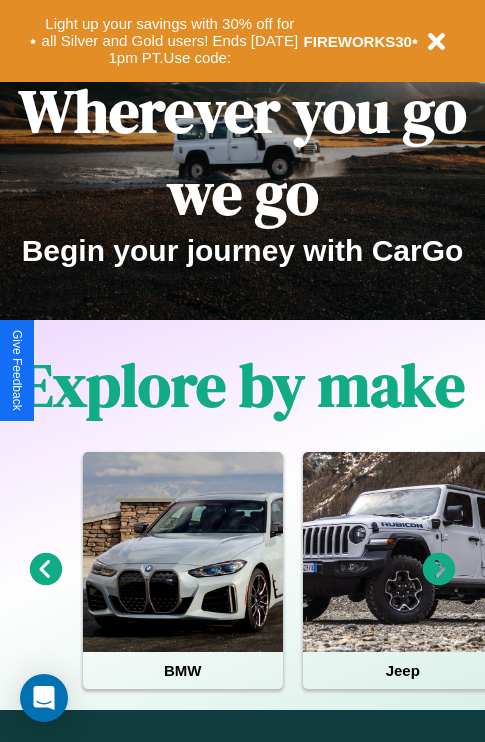 scroll, scrollTop: 0, scrollLeft: 0, axis: both 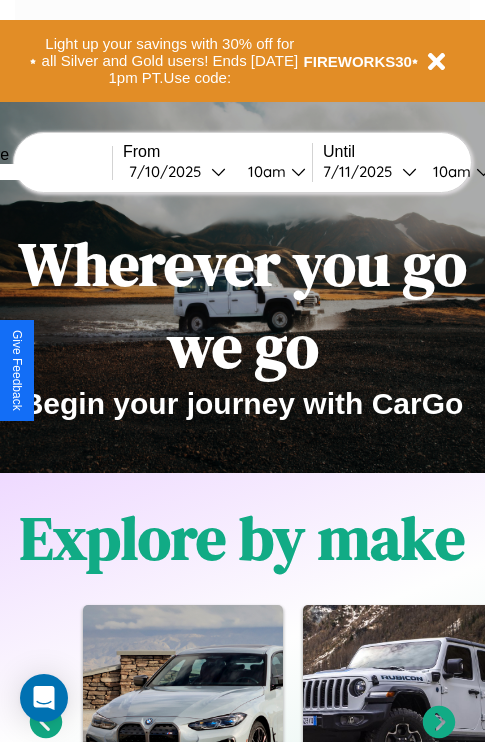 click at bounding box center [37, 172] 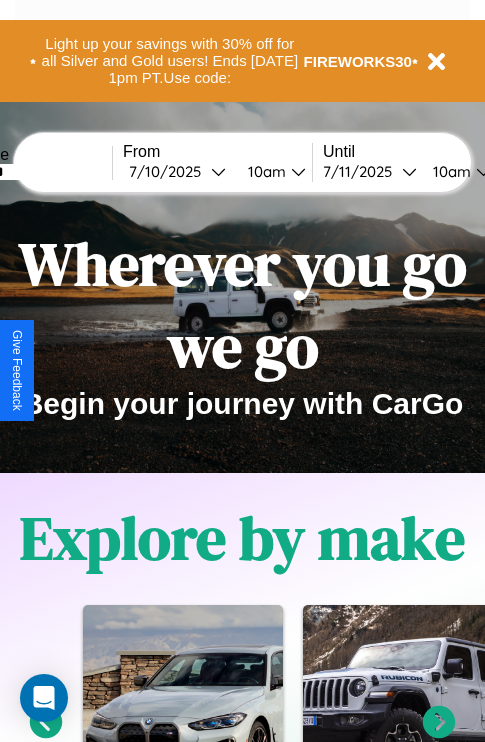 type on "*******" 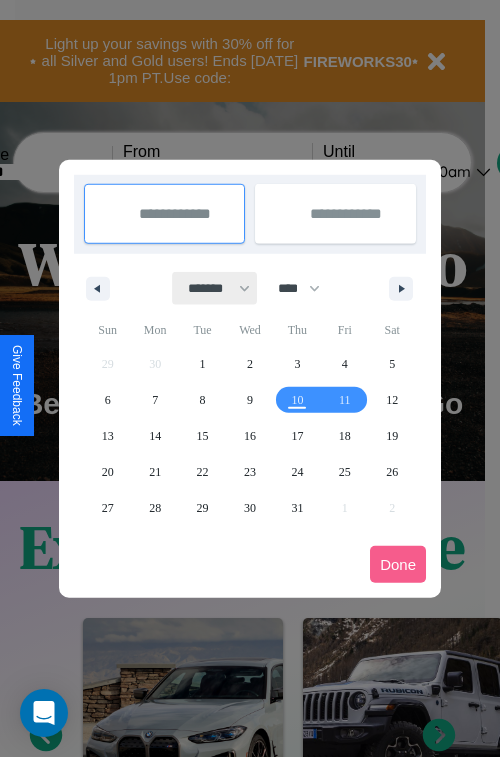 click on "******* ******** ***** ***** *** **** **** ****** ********* ******* ******** ********" at bounding box center [215, 288] 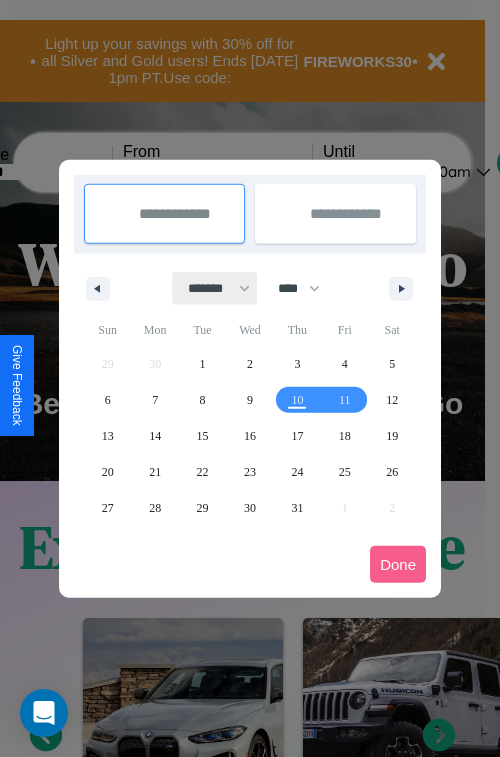 select on "*" 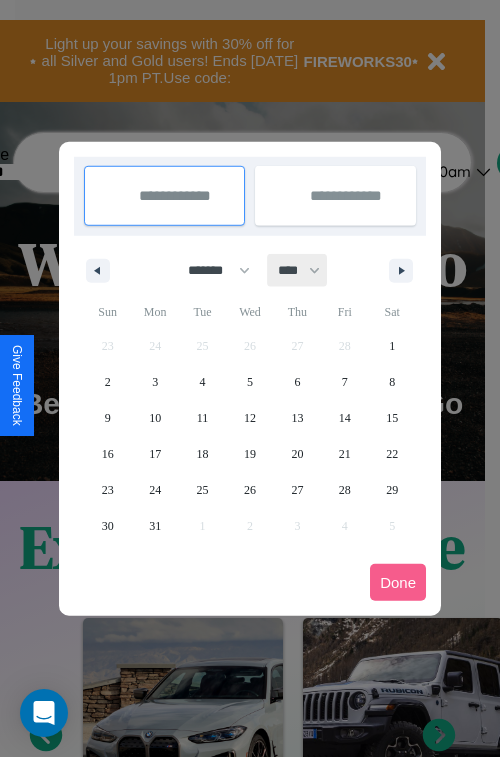 click on "**** **** **** **** **** **** **** **** **** **** **** **** **** **** **** **** **** **** **** **** **** **** **** **** **** **** **** **** **** **** **** **** **** **** **** **** **** **** **** **** **** **** **** **** **** **** **** **** **** **** **** **** **** **** **** **** **** **** **** **** **** **** **** **** **** **** **** **** **** **** **** **** **** **** **** **** **** **** **** **** **** **** **** **** **** **** **** **** **** **** **** **** **** **** **** **** **** **** **** **** **** **** **** **** **** **** **** **** **** **** **** **** **** **** **** **** **** **** **** **** ****" at bounding box center [298, 270] 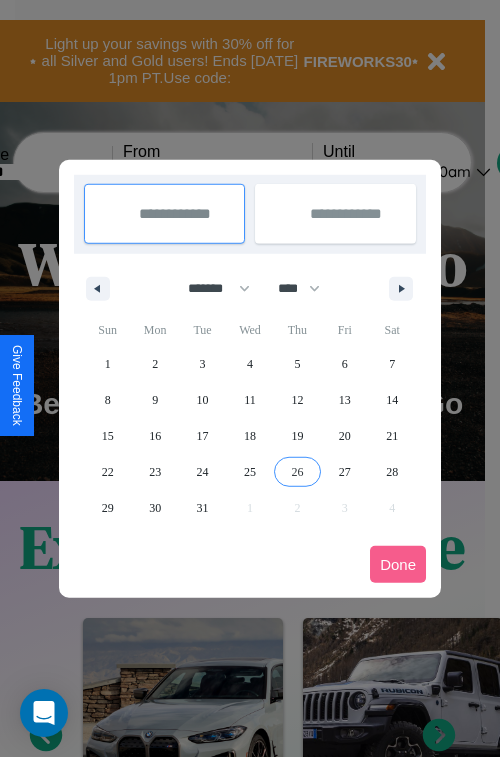 click on "26" at bounding box center [297, 472] 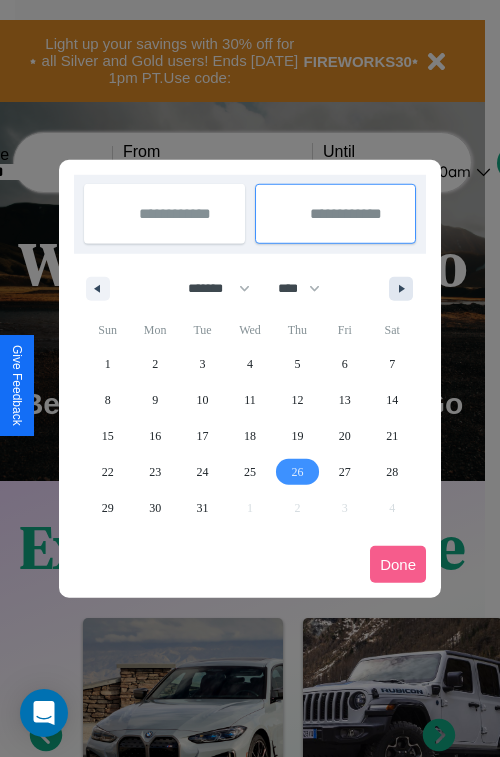 click at bounding box center [405, 289] 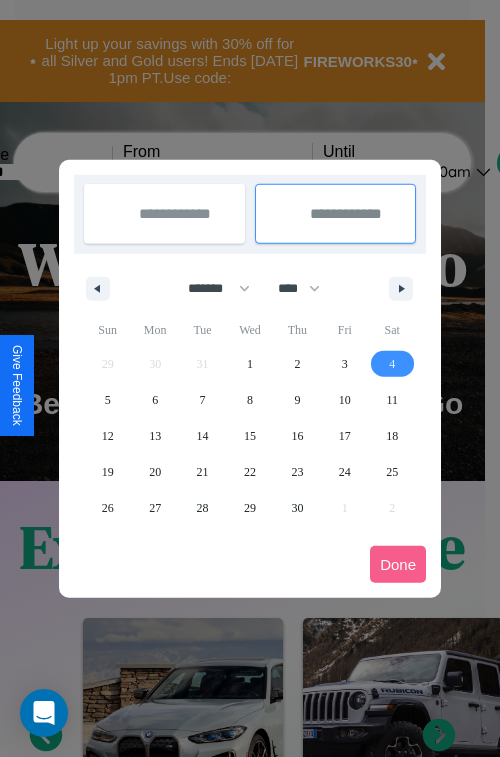 click on "4" at bounding box center (392, 364) 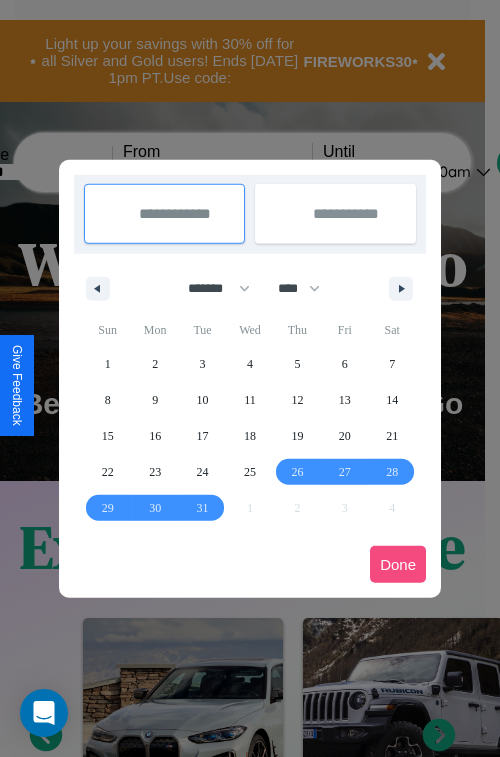 click on "Done" at bounding box center (398, 564) 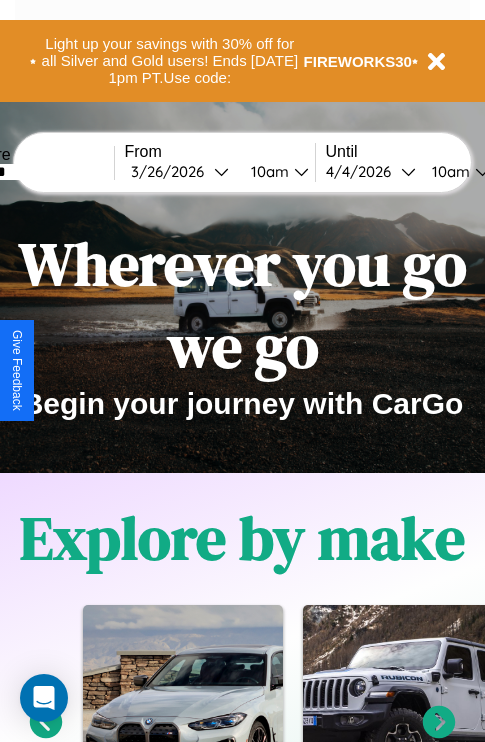 scroll, scrollTop: 0, scrollLeft: 72, axis: horizontal 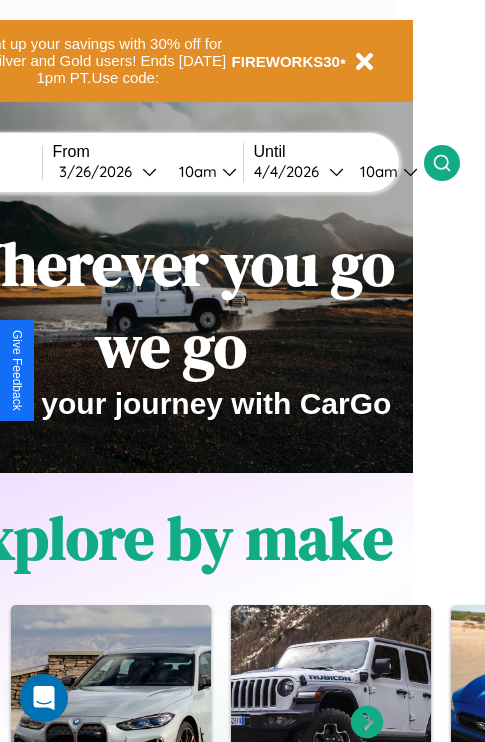 click 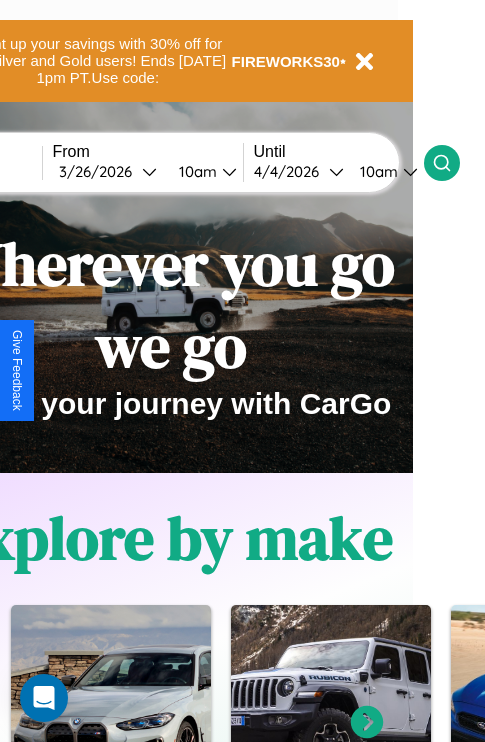 scroll, scrollTop: 0, scrollLeft: 0, axis: both 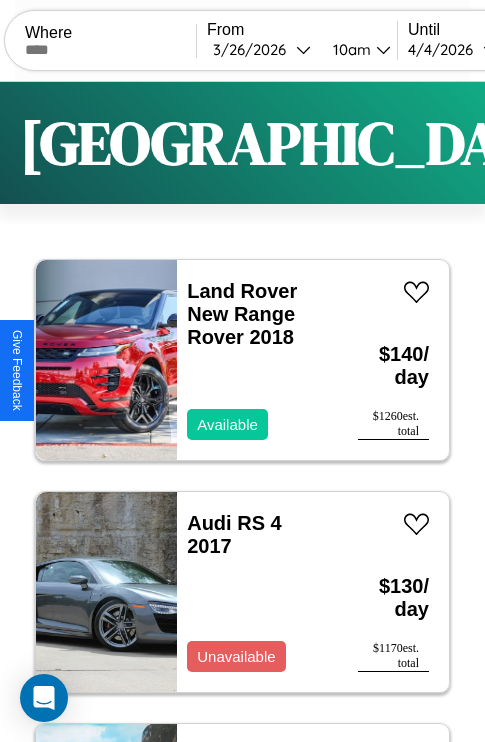 click on "Filters" at bounding box center [640, 143] 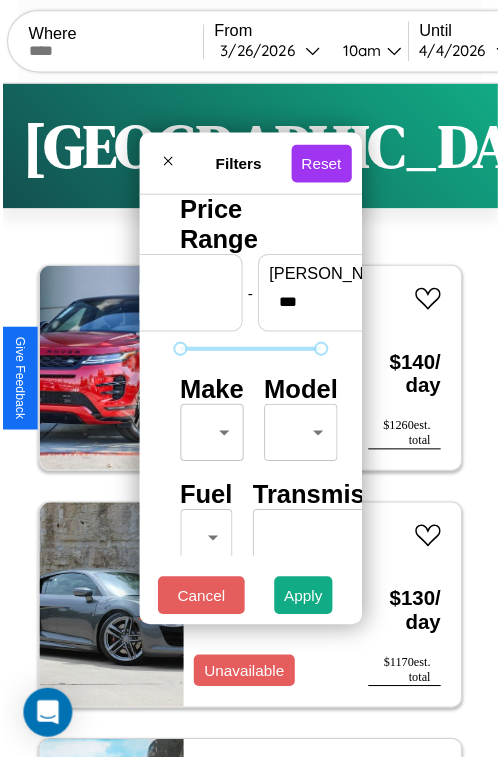 scroll, scrollTop: 162, scrollLeft: 0, axis: vertical 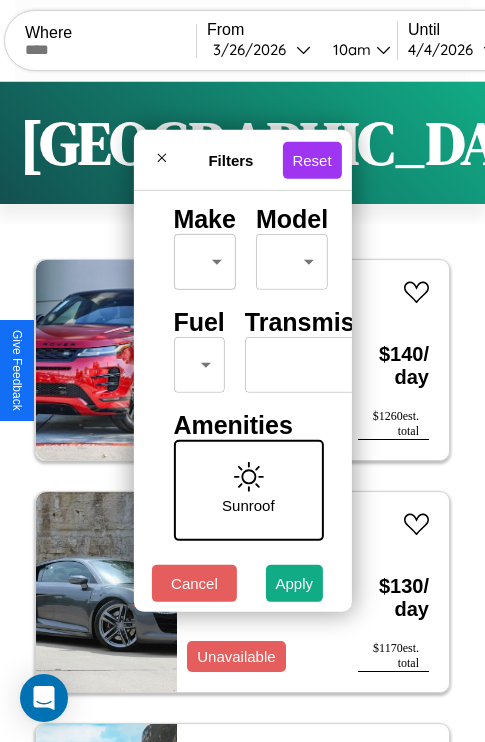 click on "CarGo Where From [DATE] 10am Until [DATE] 10am Become a Host Login Sign Up Atlanta Filters 153  cars in this area These cars can be picked up in this city. Land Rover   New Range Rover   2018 Available $ 140  / day $ 1260  est. total Audi   RS 4   2017 Unavailable $ 130  / day $ 1170  est. total Fiat   500e   2018 Available $ 60  / day $ 540  est. total Maserati   Coupe   2019 Available $ 180  / day $ 1620  est. total Volvo   BXXR   2021 Available $ 90  / day $ 810  est. total Acura   ILX   2021 Available $ 60  / day $ 540  est. total Bentley   Eight   2023 Available $ 190  / day $ 1710  est. total Toyota   RAV4 Prime   2023 Unavailable $ 140  / day $ 1260  est. total Toyota   Grand Highlander   2020 Available $ 190  / day $ 1710  est. total Dodge   480 Series   2022 Available $ 150  / day $ 1350  est. total Subaru   GL-10   2024 Available $ 80  / day $ 720  est. total Honda   Accord   2016 Available $ 200  / day $ 1800  est. total Hyundai   Elantra   2016 Available $ 100  / day $ 900  est. total" at bounding box center [242, 412] 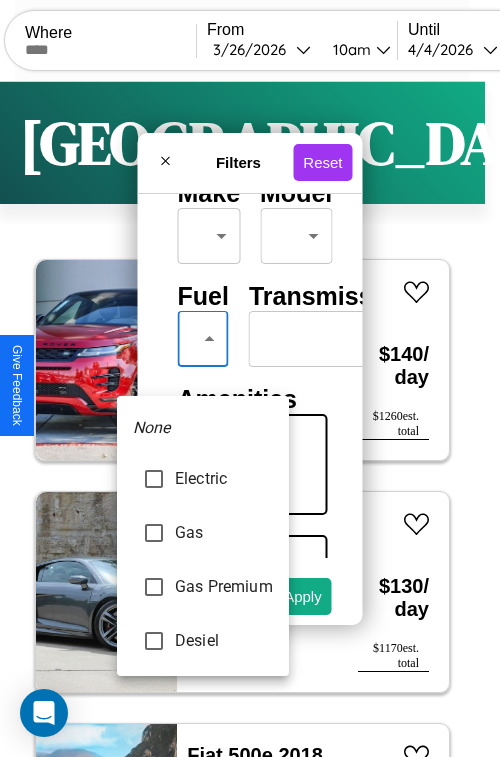 type on "********" 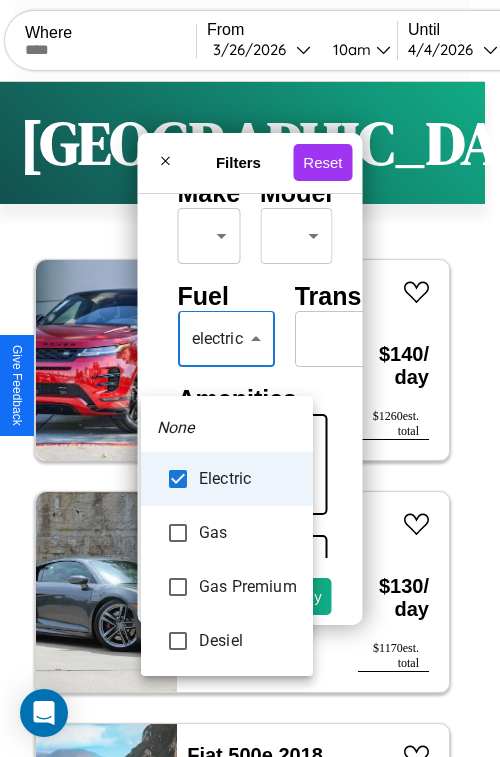 click at bounding box center (250, 378) 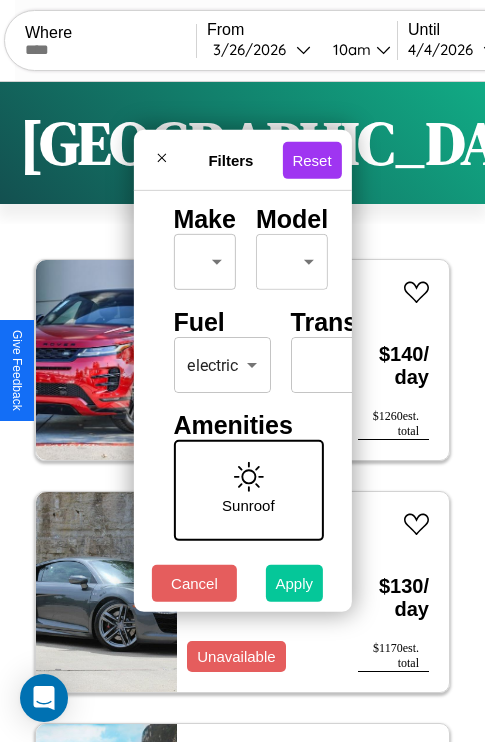 click on "Apply" at bounding box center [295, 583] 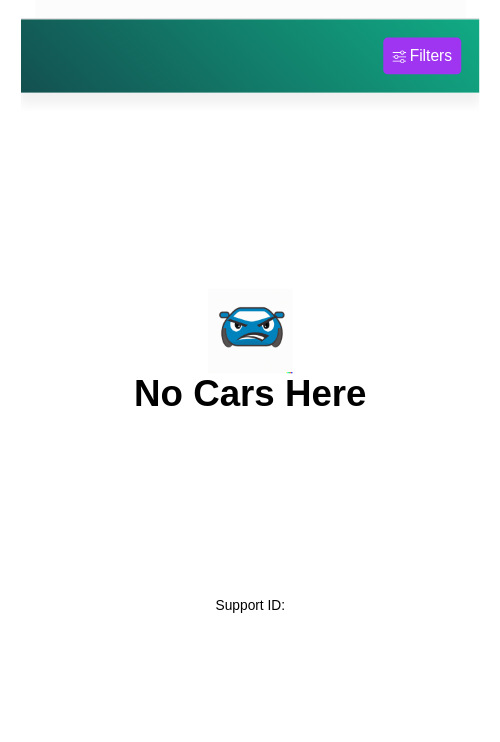 scroll, scrollTop: 0, scrollLeft: 0, axis: both 